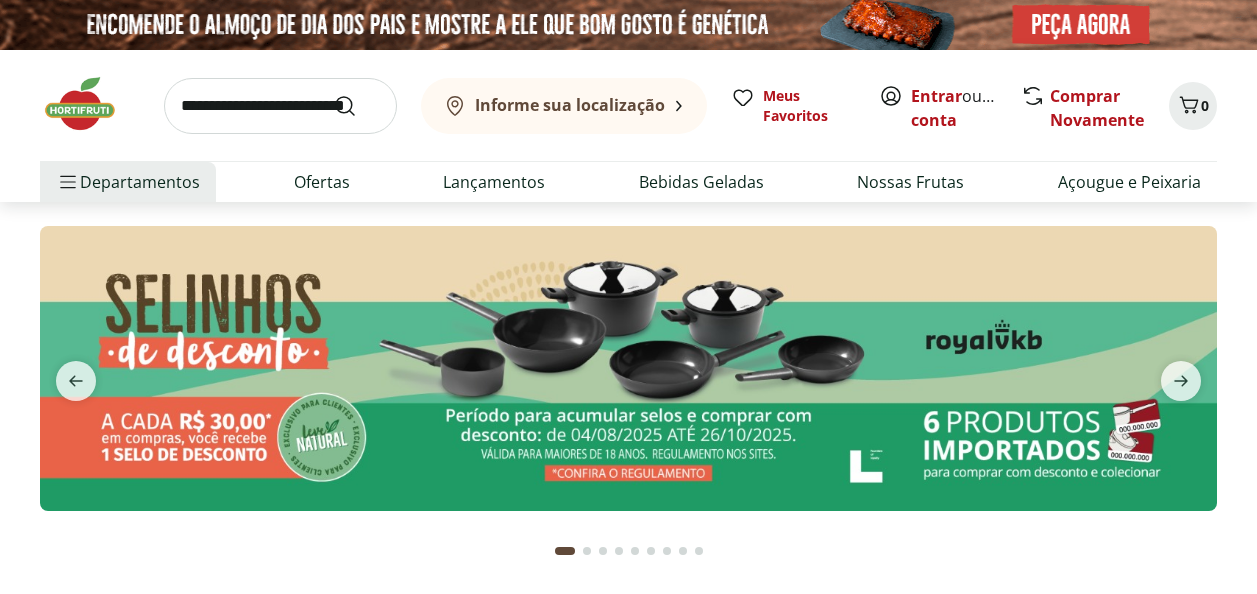 scroll, scrollTop: 0, scrollLeft: 0, axis: both 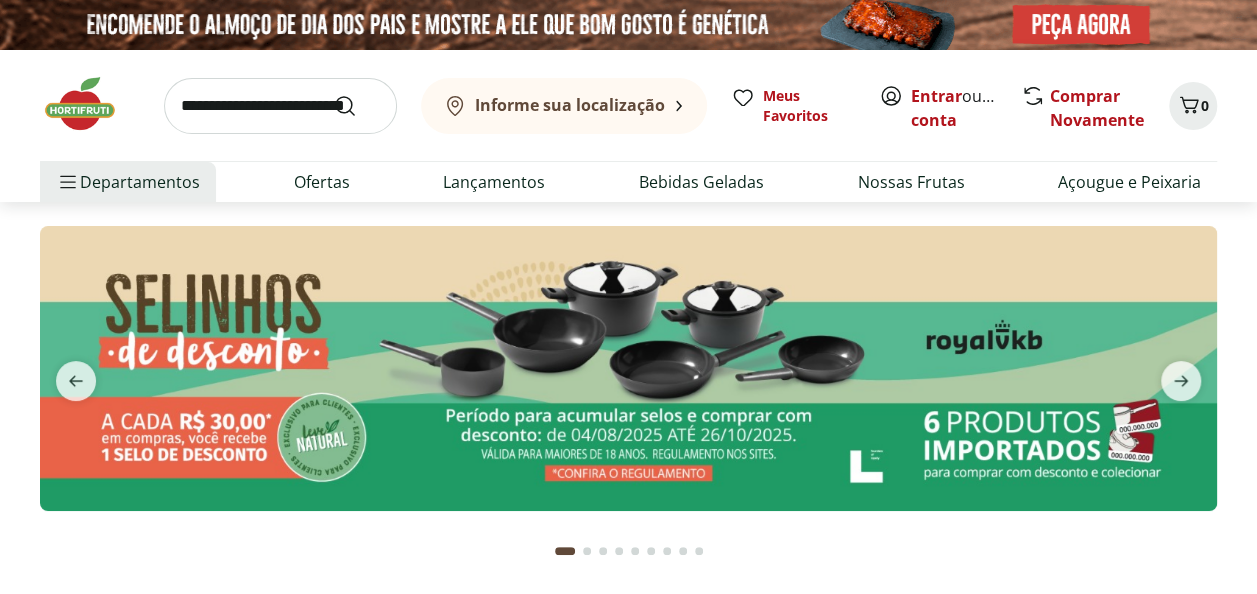 click on "Informe sua localização" at bounding box center (570, 105) 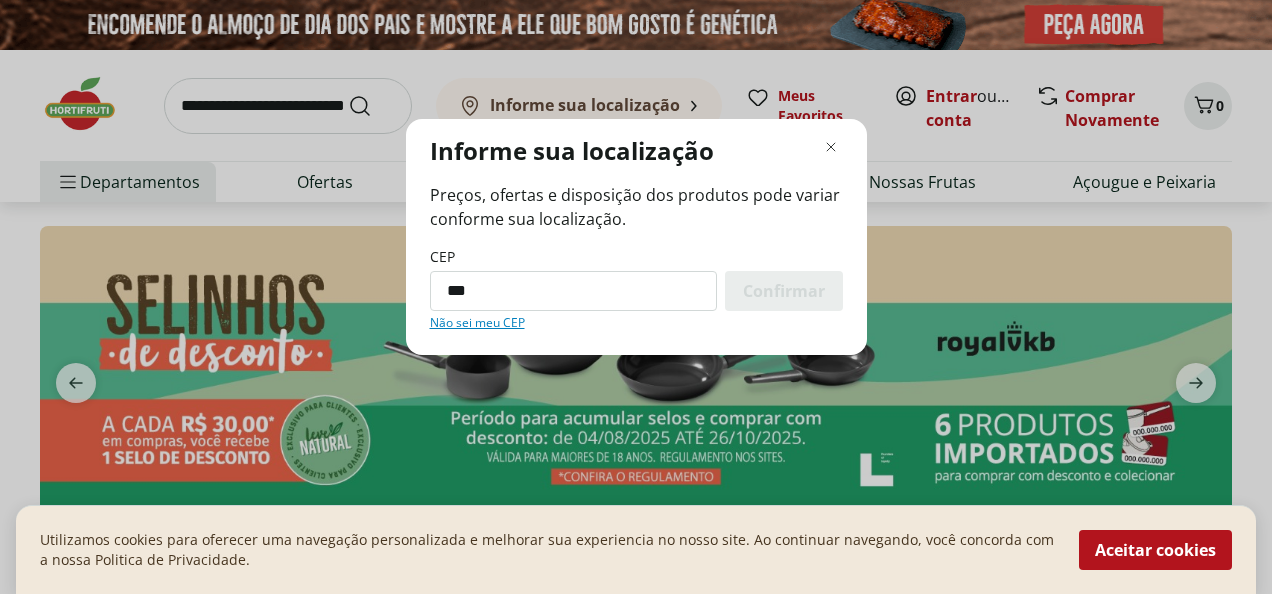 click on "Preços, ofertas e disposição dos produtos pode variar conforme sua localização. CEP *** Confirmar Não sei meu CEP" at bounding box center [636, 257] 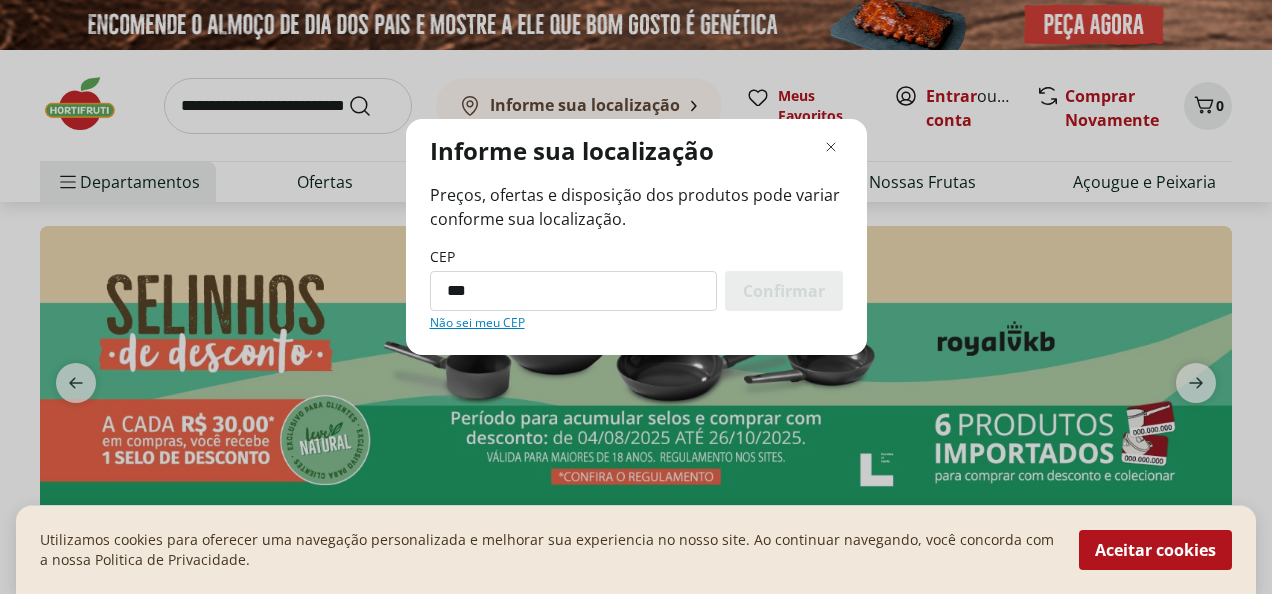 click on "***" at bounding box center [573, 291] 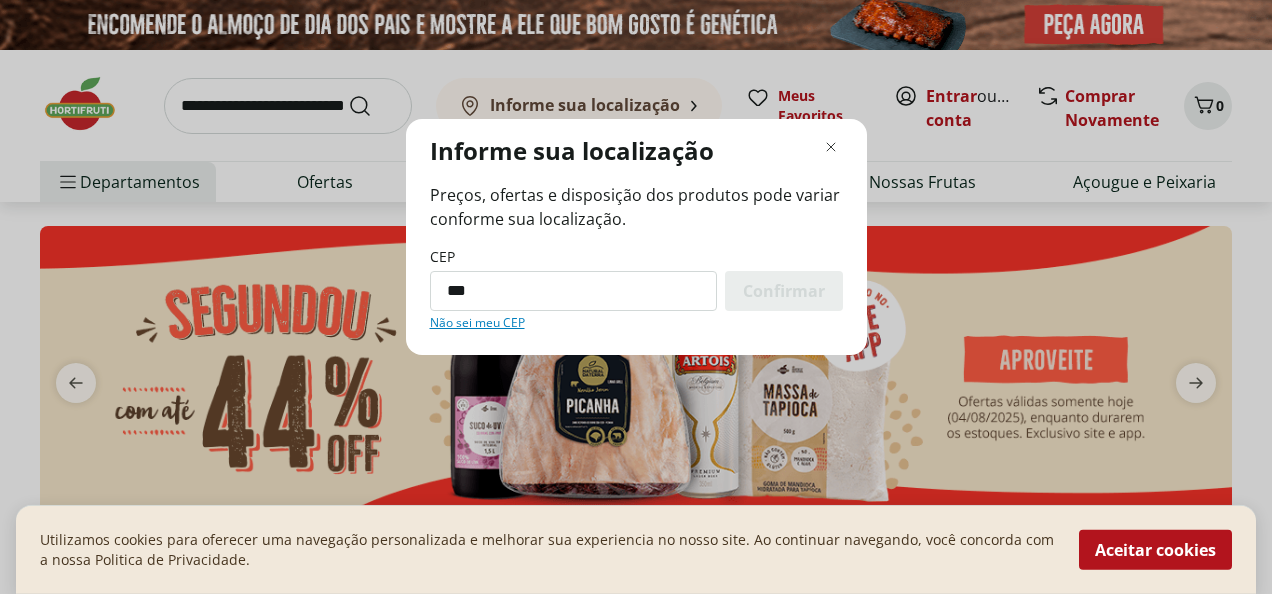 click on "***" at bounding box center [573, 291] 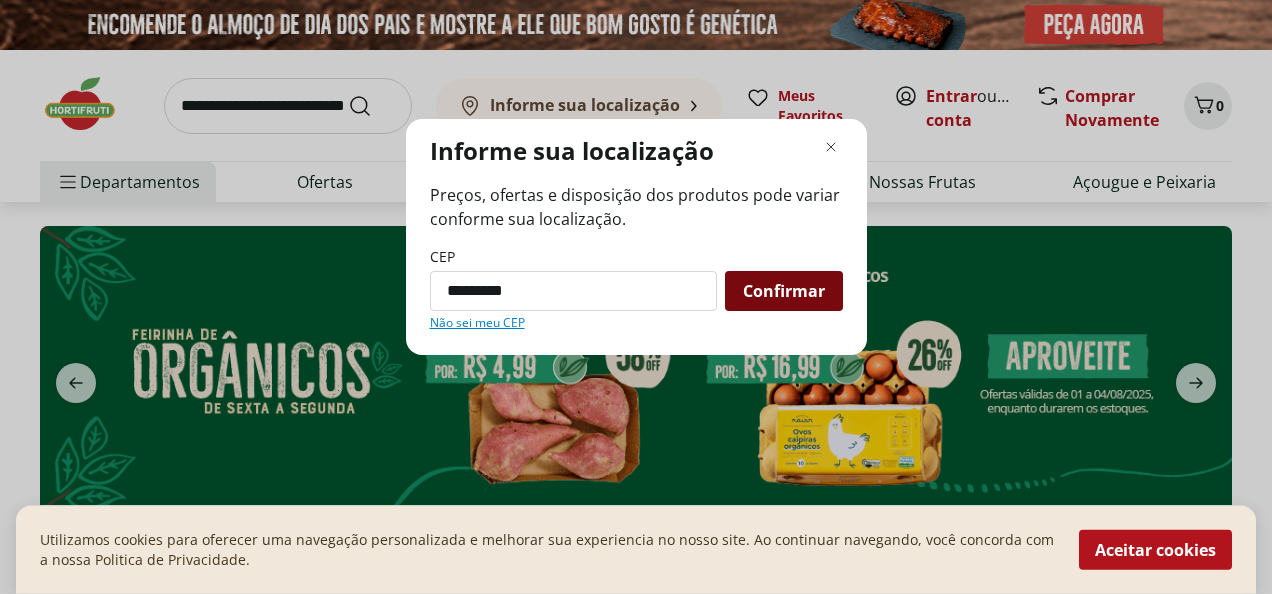 type on "*********" 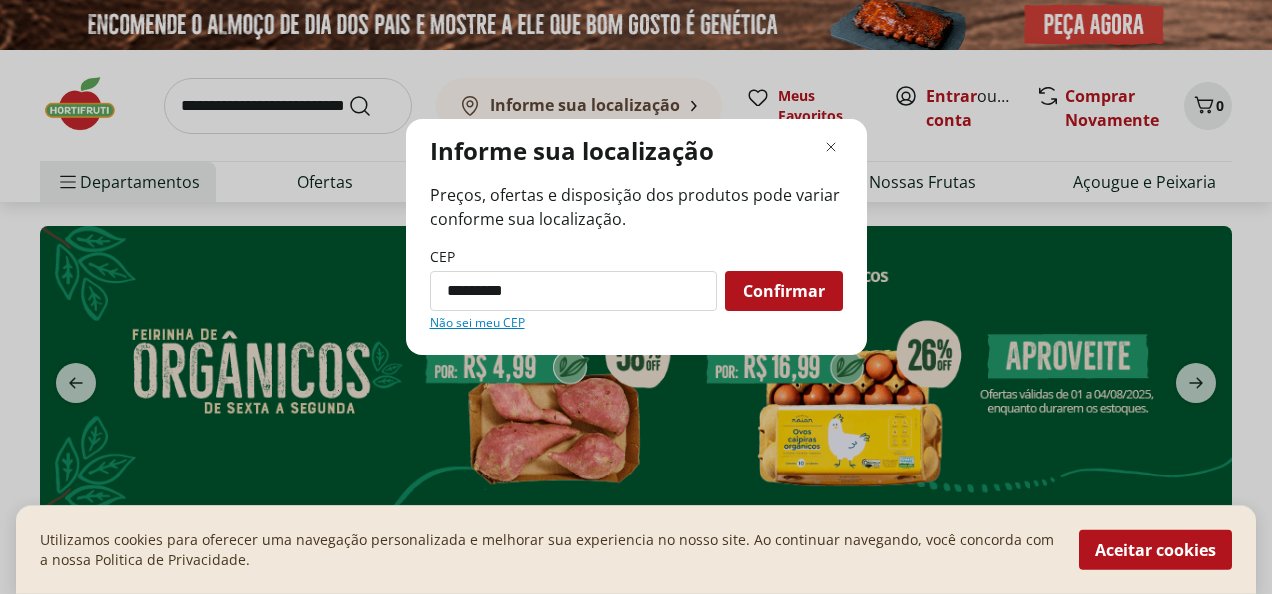 click on "Confirmar" at bounding box center (784, 291) 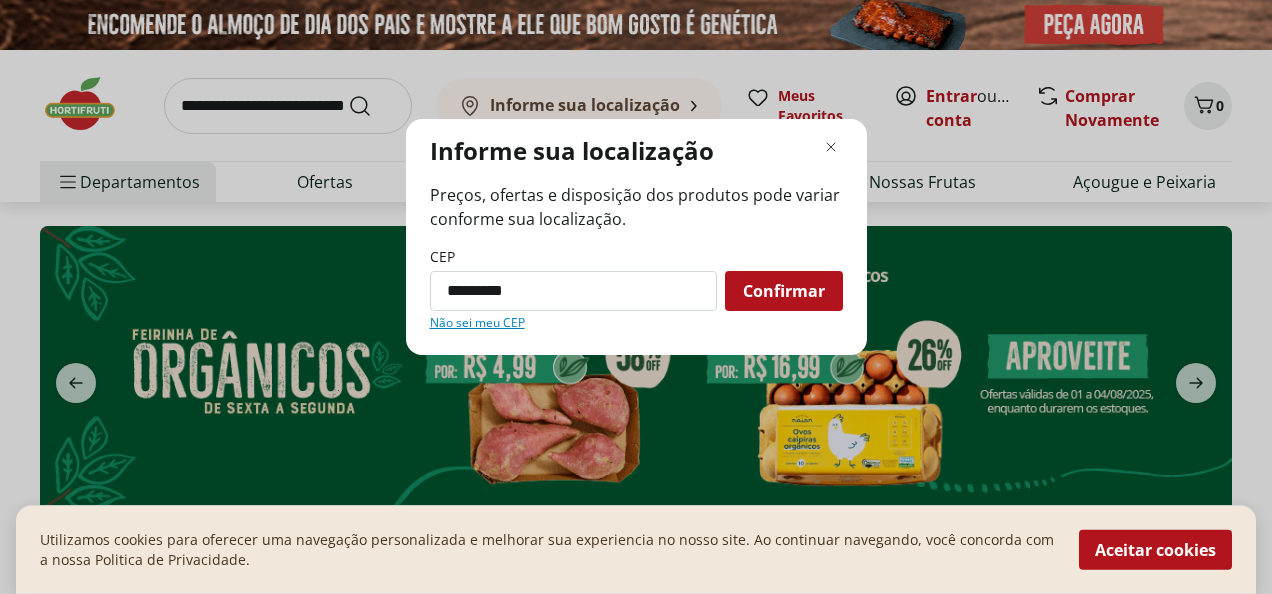 click on "Confirmar" at bounding box center [784, 291] 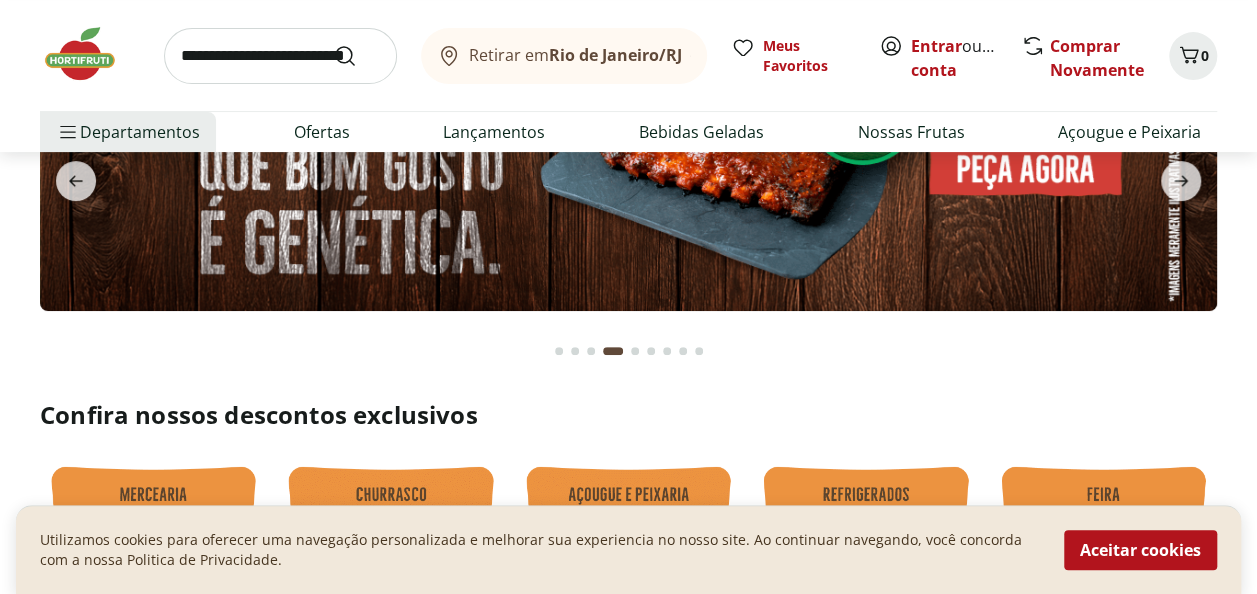 click on "Aceitar cookies" at bounding box center (1140, 550) 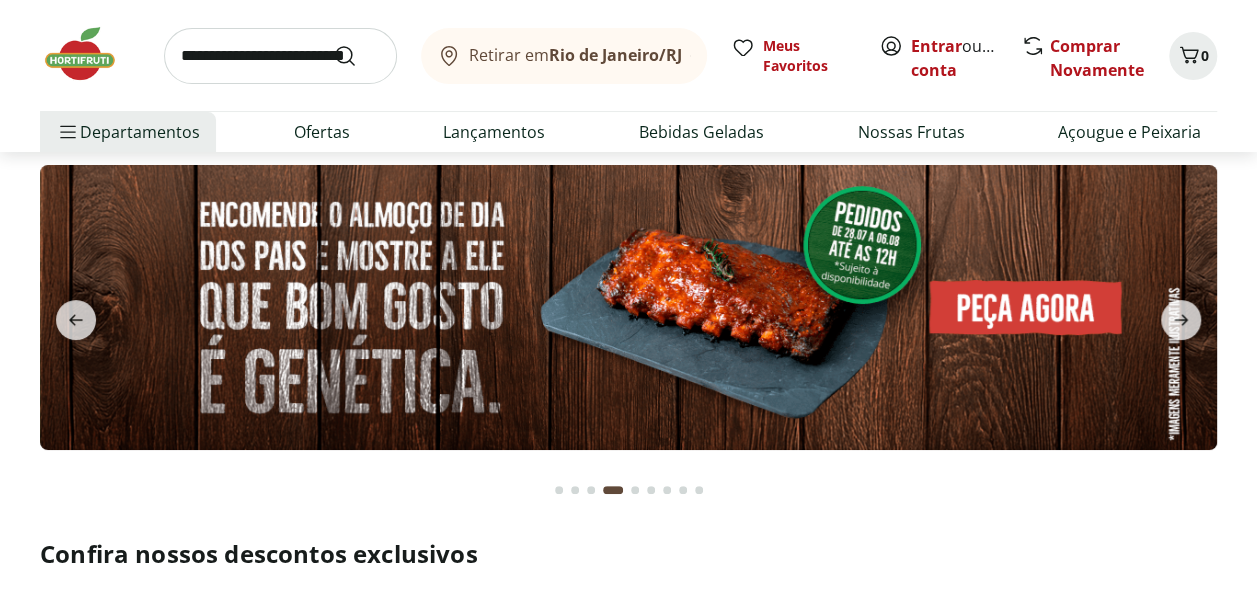 scroll, scrollTop: 0, scrollLeft: 0, axis: both 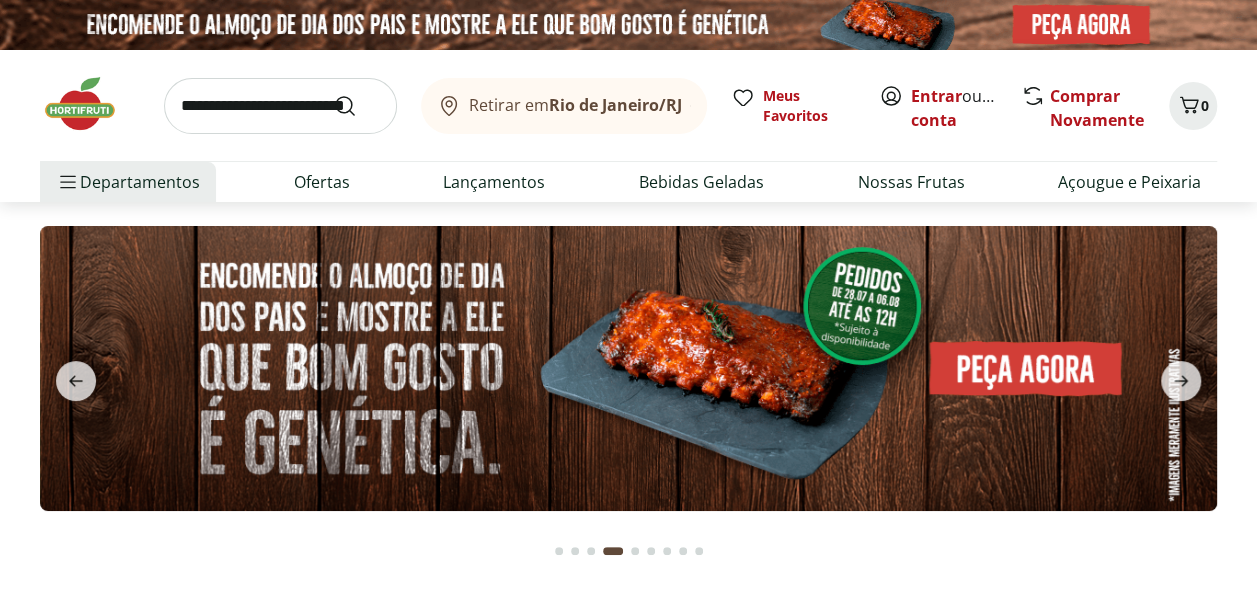 click on "Retirar em [CITY]/[STATE]" at bounding box center [564, 106] 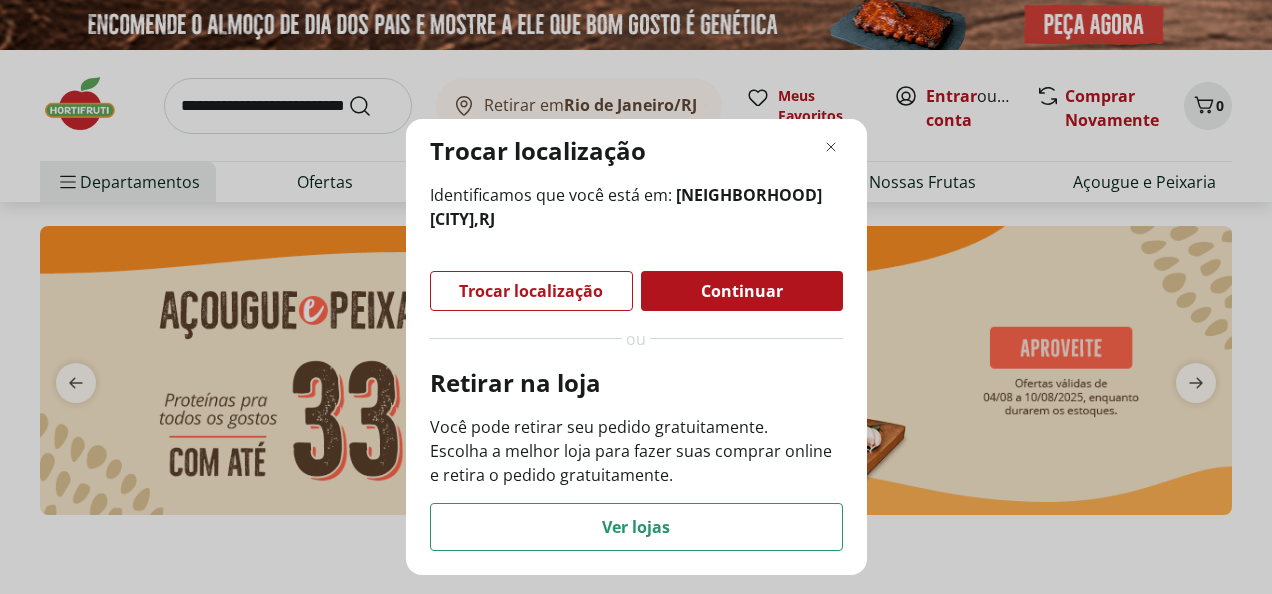 click on "Trocar localização Identificamos que você está em:   Galeão,   Rio de Janeiro ,  RJ Trocar localização Continuar ou  Retirar na loja Você pode retirar seu pedido gratuitamente.  Escolha a melhor loja para fazer suas comprar online e retira o pedido gratuitamente. Ver lojas" at bounding box center (636, 347) 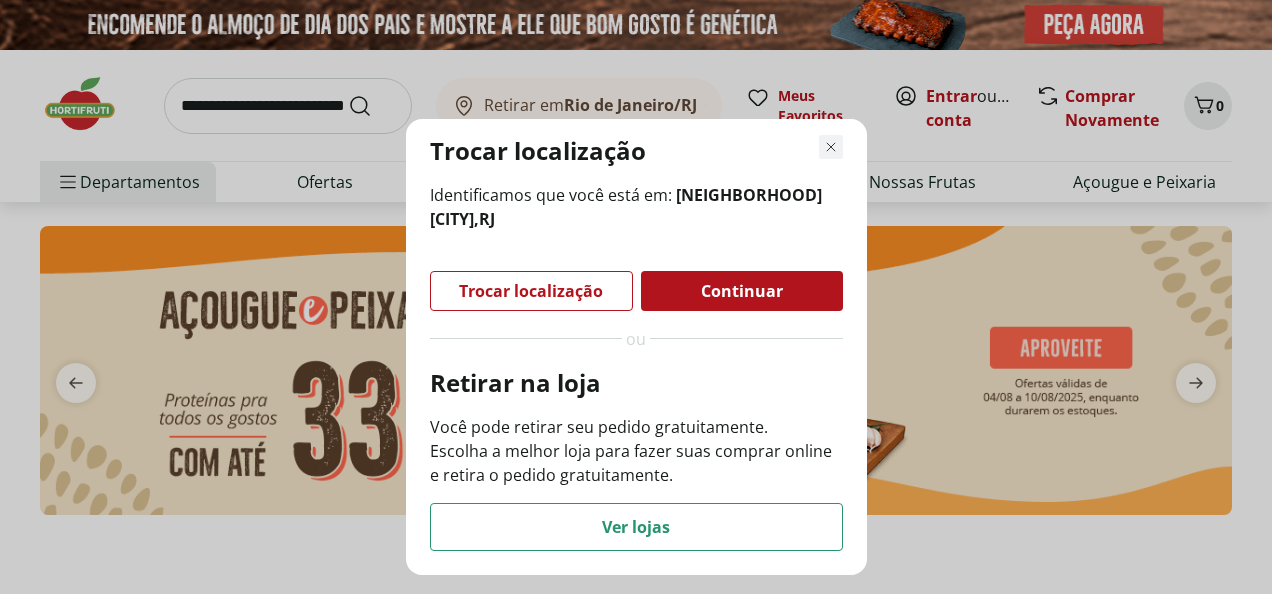 click 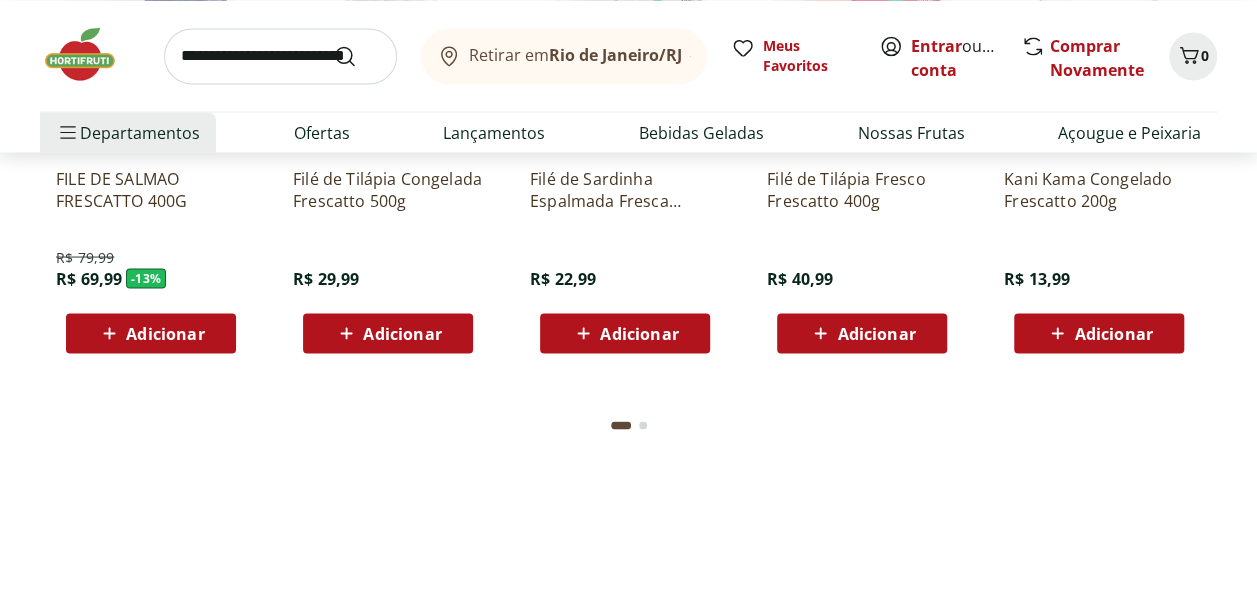 scroll, scrollTop: 6206, scrollLeft: 0, axis: vertical 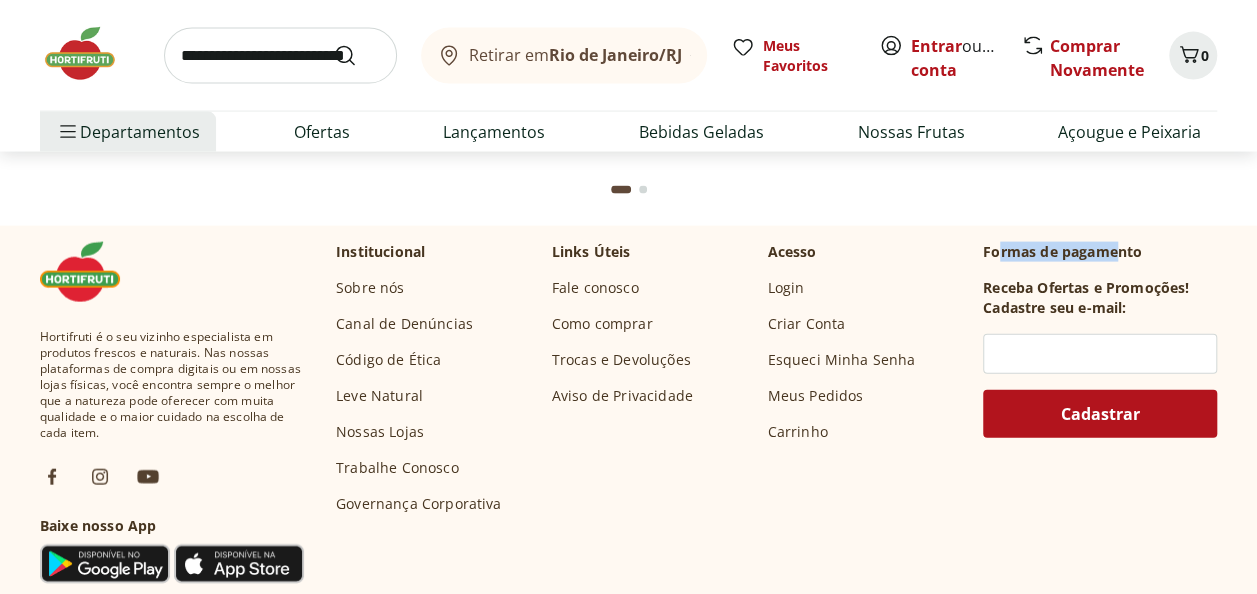 drag, startPoint x: 996, startPoint y: 250, endPoint x: 1120, endPoint y: 245, distance: 124.10077 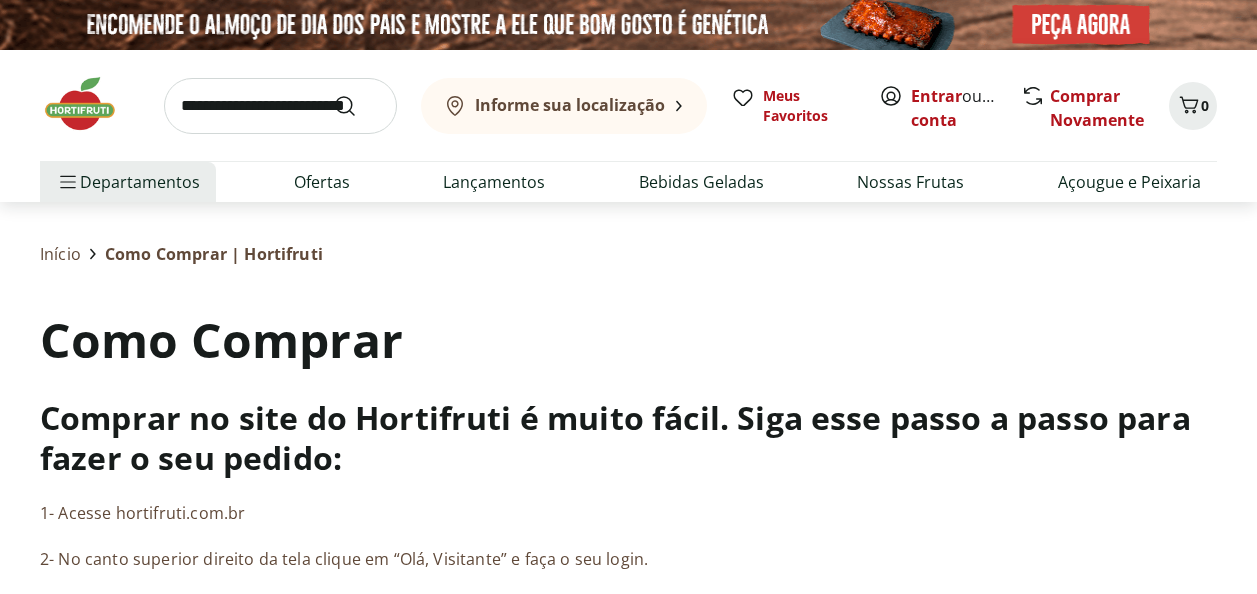 scroll, scrollTop: 0, scrollLeft: 0, axis: both 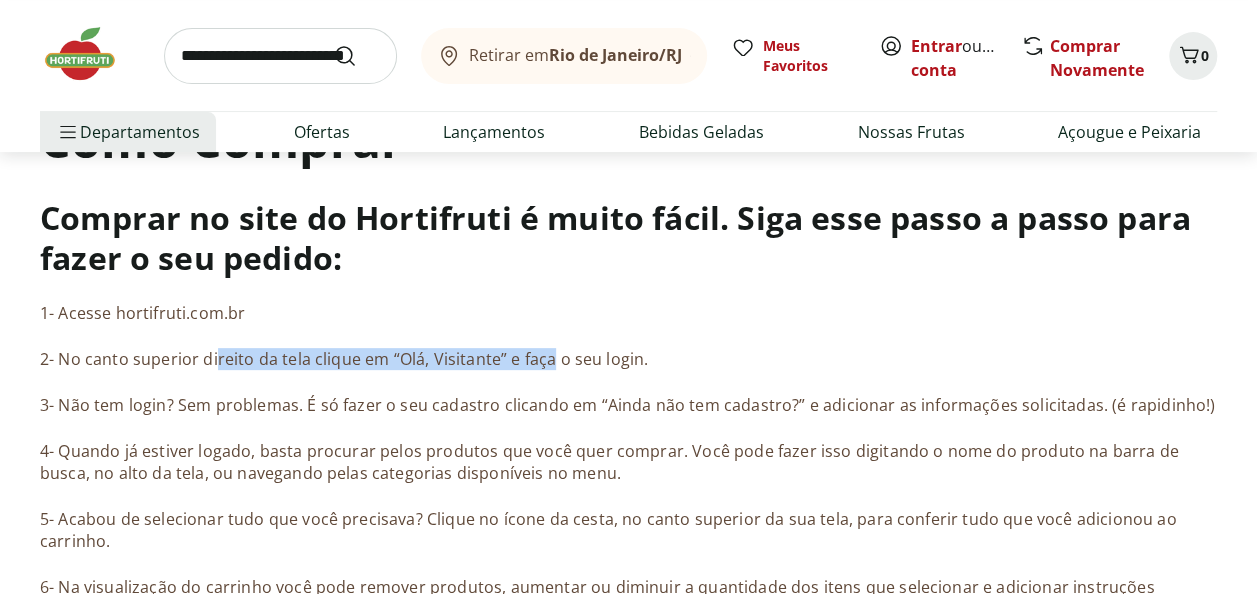 drag, startPoint x: 502, startPoint y: 356, endPoint x: 552, endPoint y: 356, distance: 50 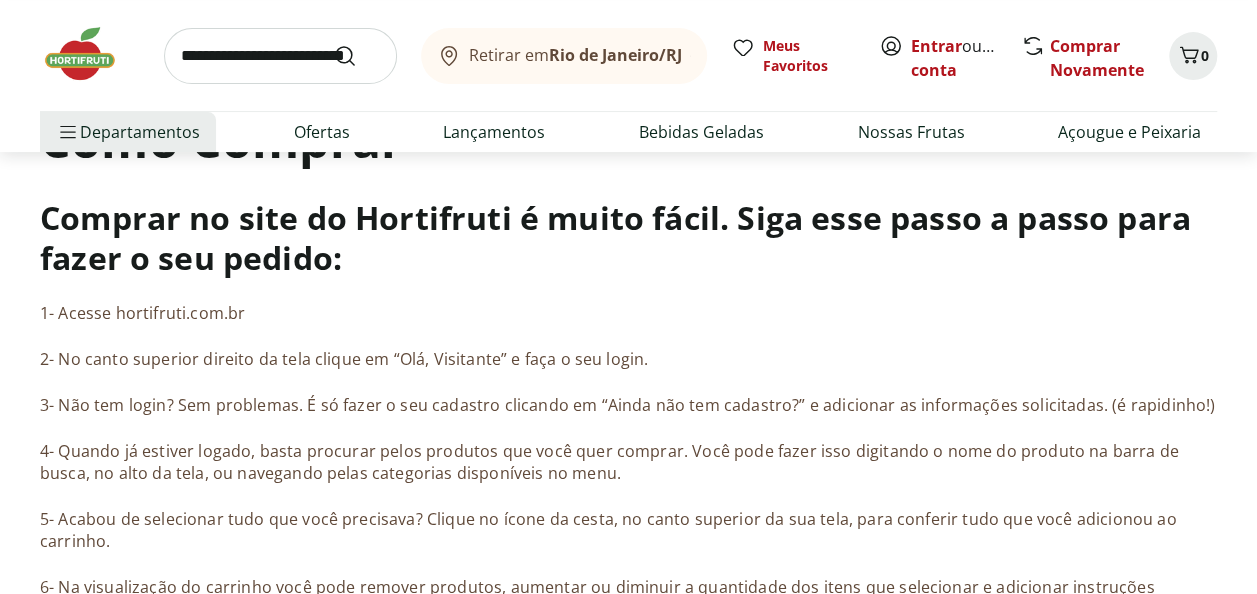 drag, startPoint x: 552, startPoint y: 356, endPoint x: 576, endPoint y: 363, distance: 25 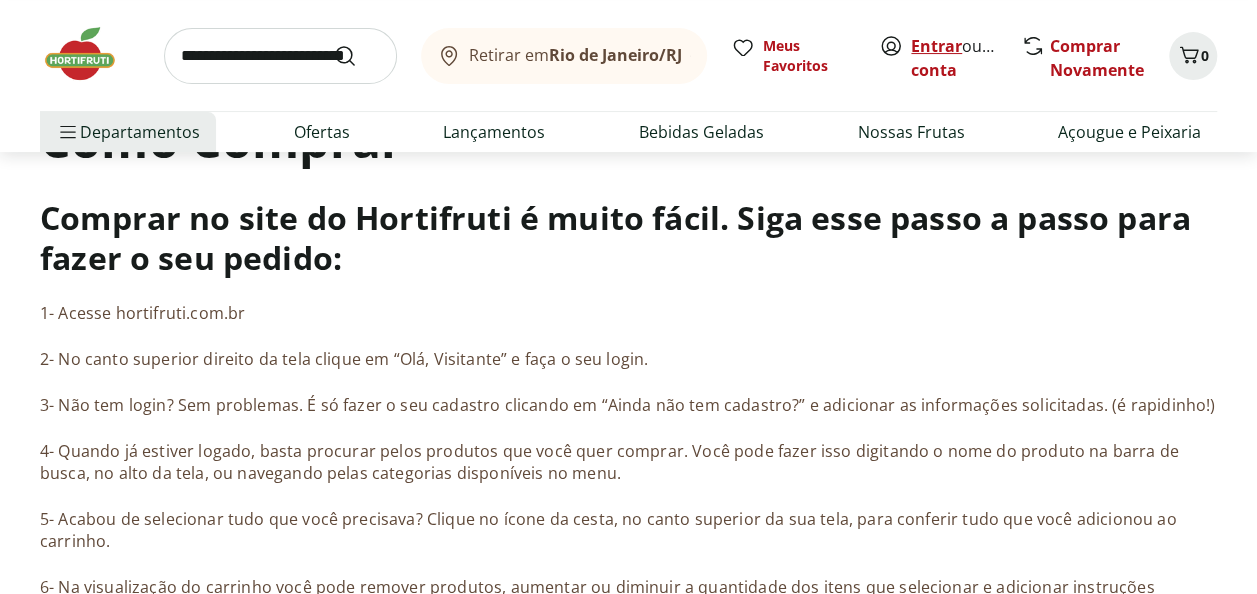 click on "Entrar" at bounding box center (936, 46) 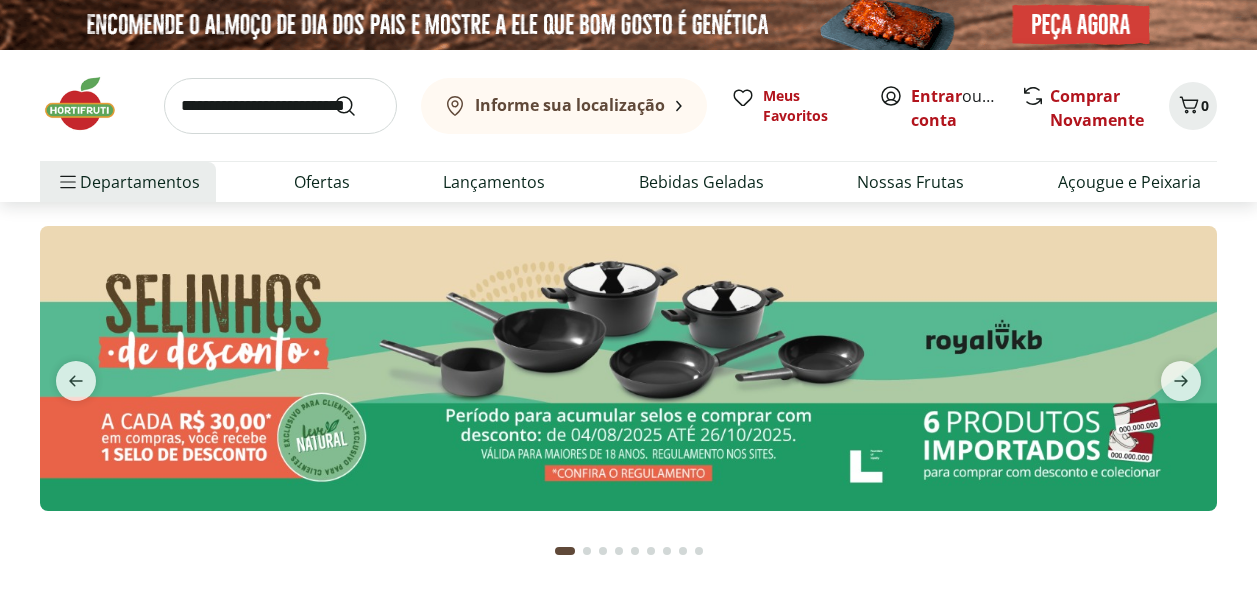 scroll, scrollTop: 0, scrollLeft: 0, axis: both 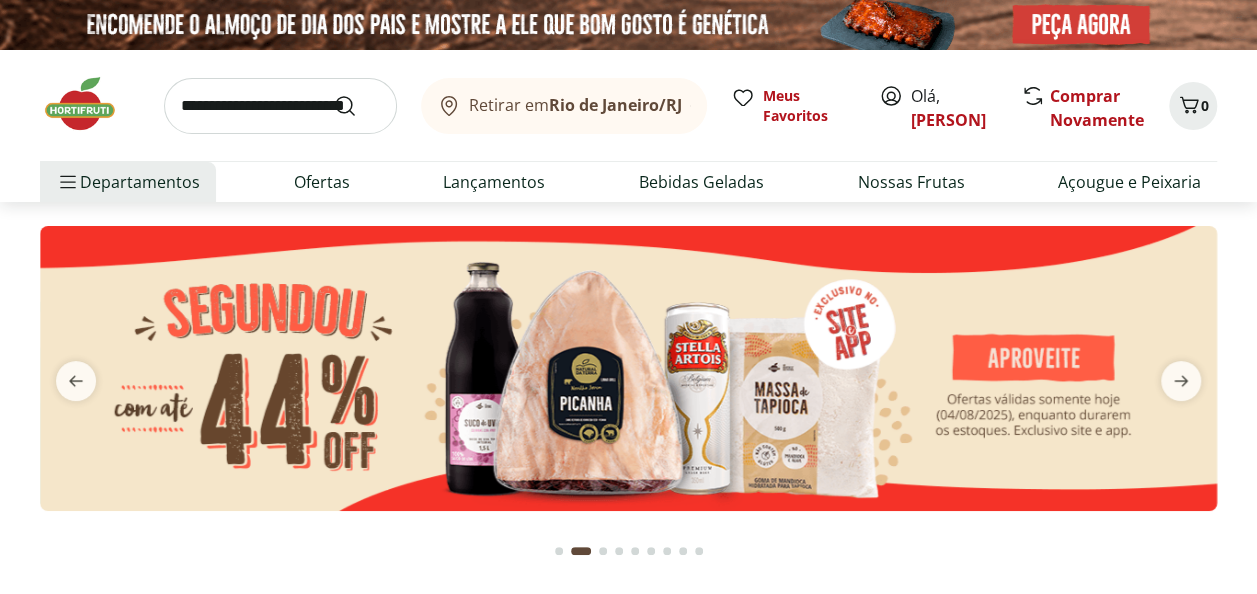 click on "Rio de Janeiro/RJ" at bounding box center [615, 105] 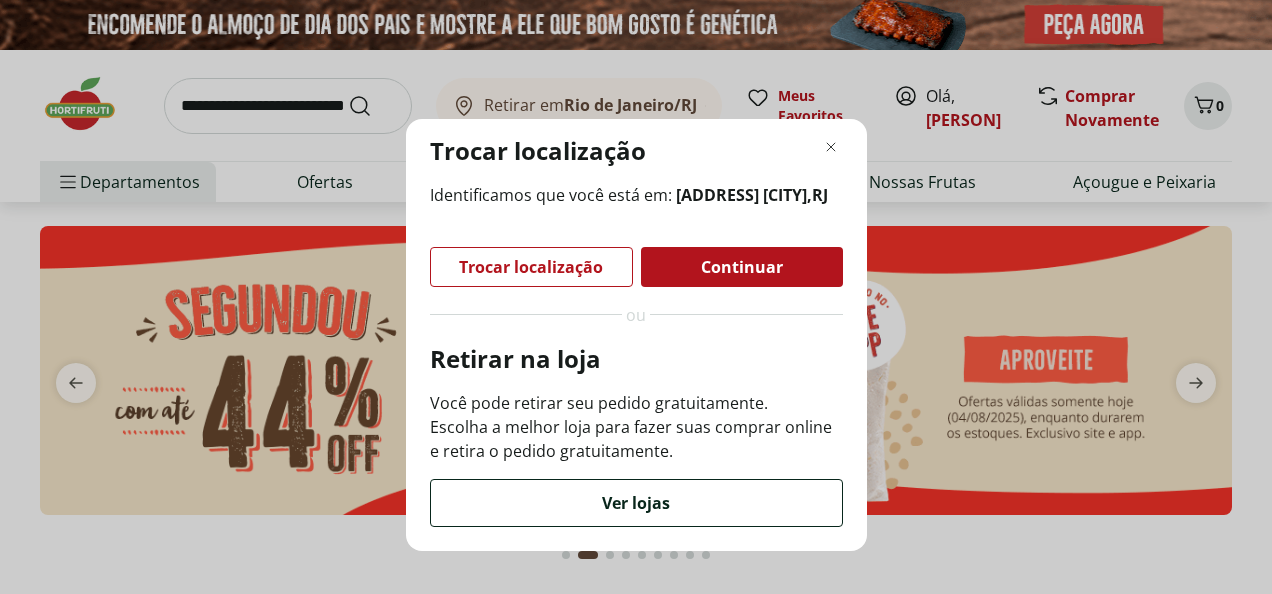 click on "Ver lojas" at bounding box center [636, 503] 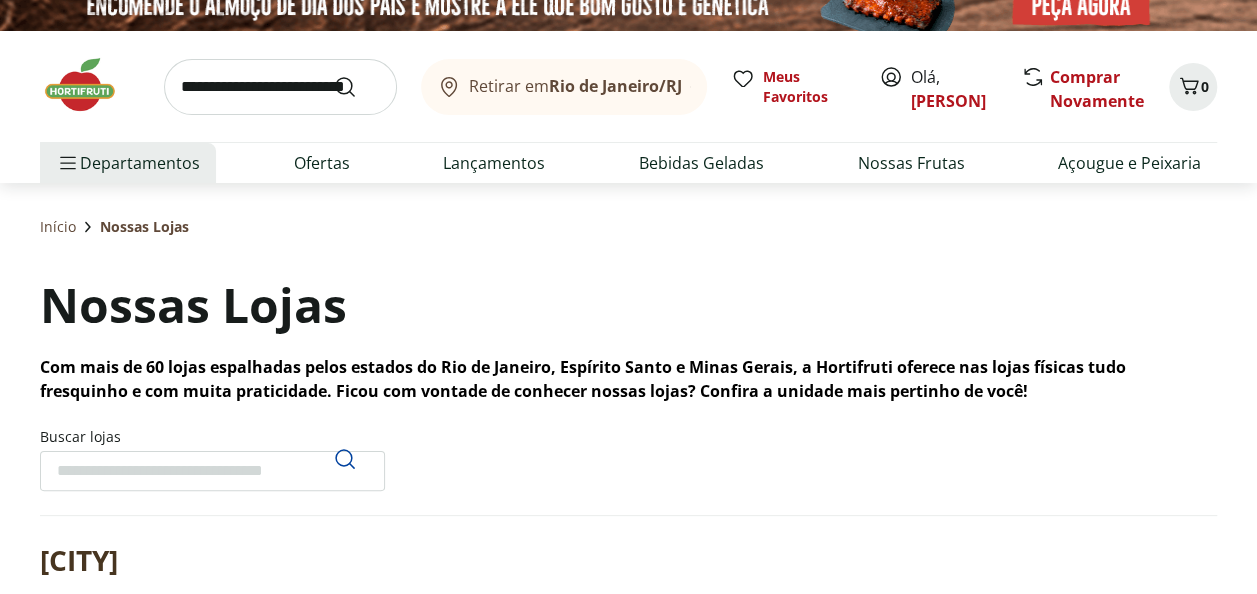 scroll, scrollTop: 0, scrollLeft: 0, axis: both 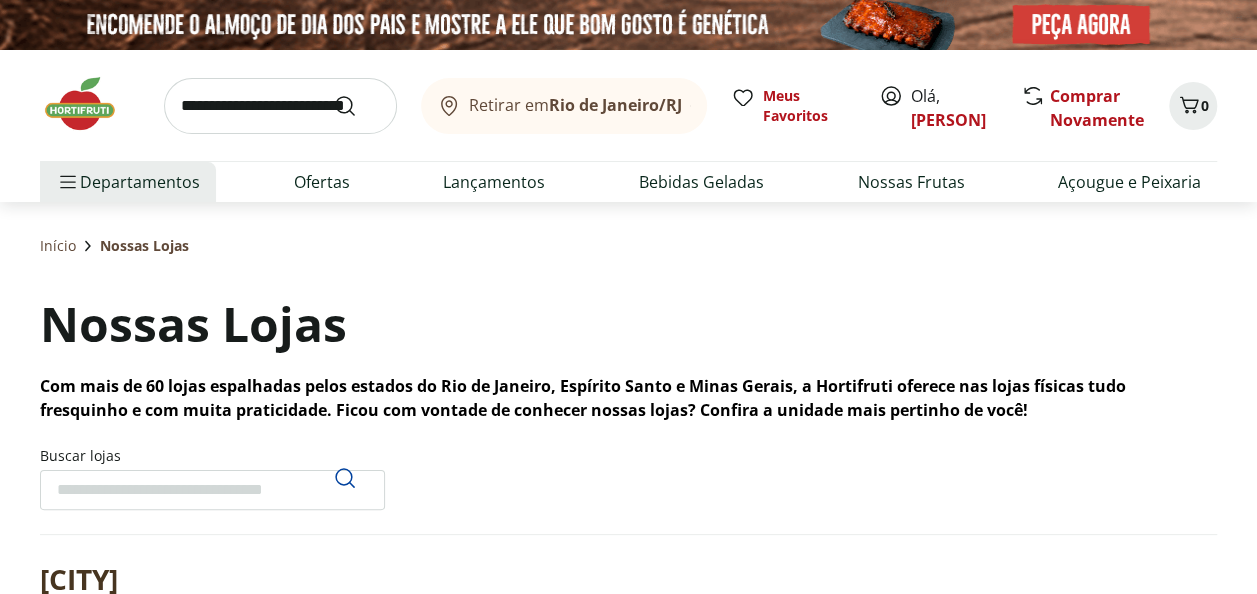 click on "Retirar em [CITY]/[STATE]" at bounding box center (575, 105) 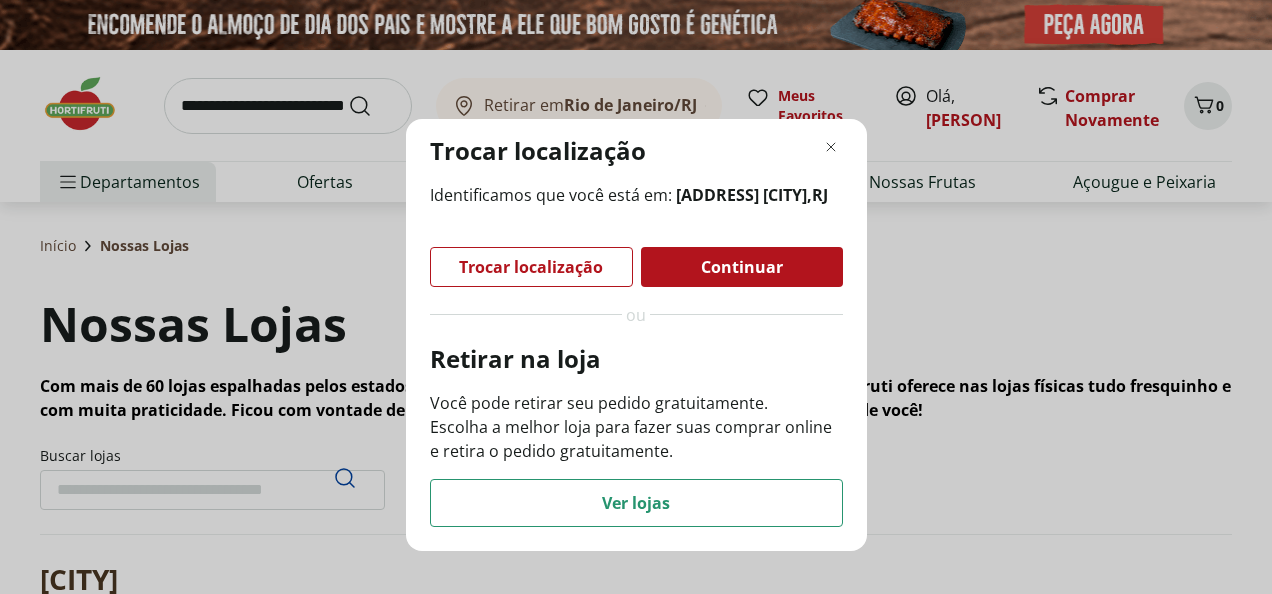 click on "Trocar localização" at bounding box center (531, 267) 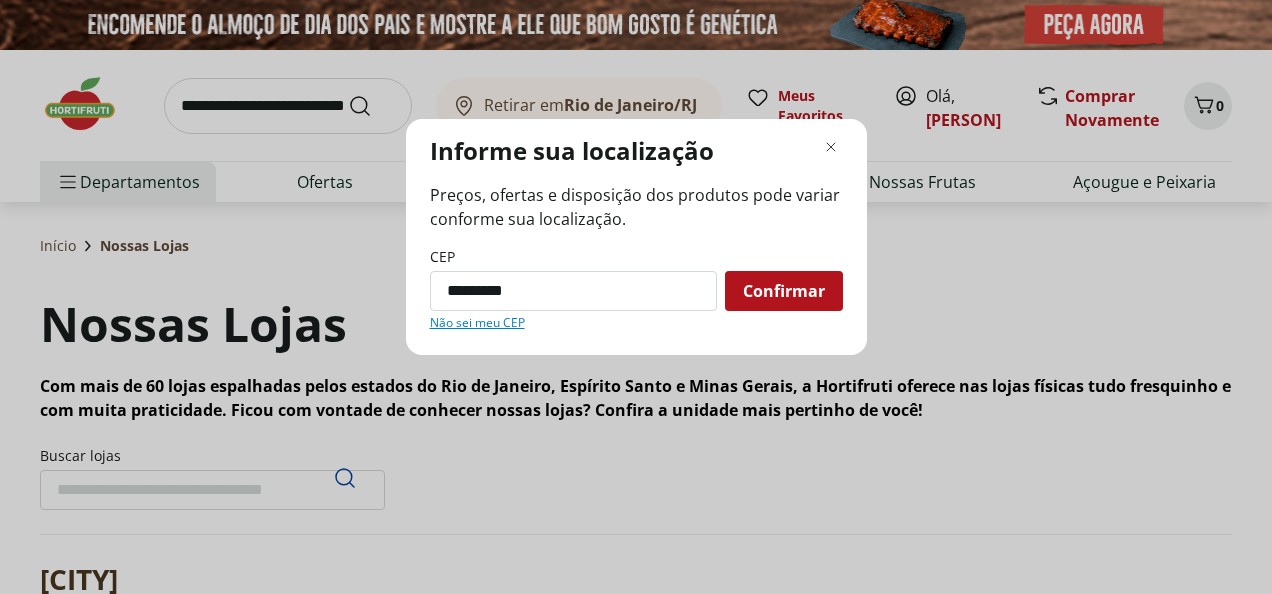 click on "Confirmar" at bounding box center [784, 291] 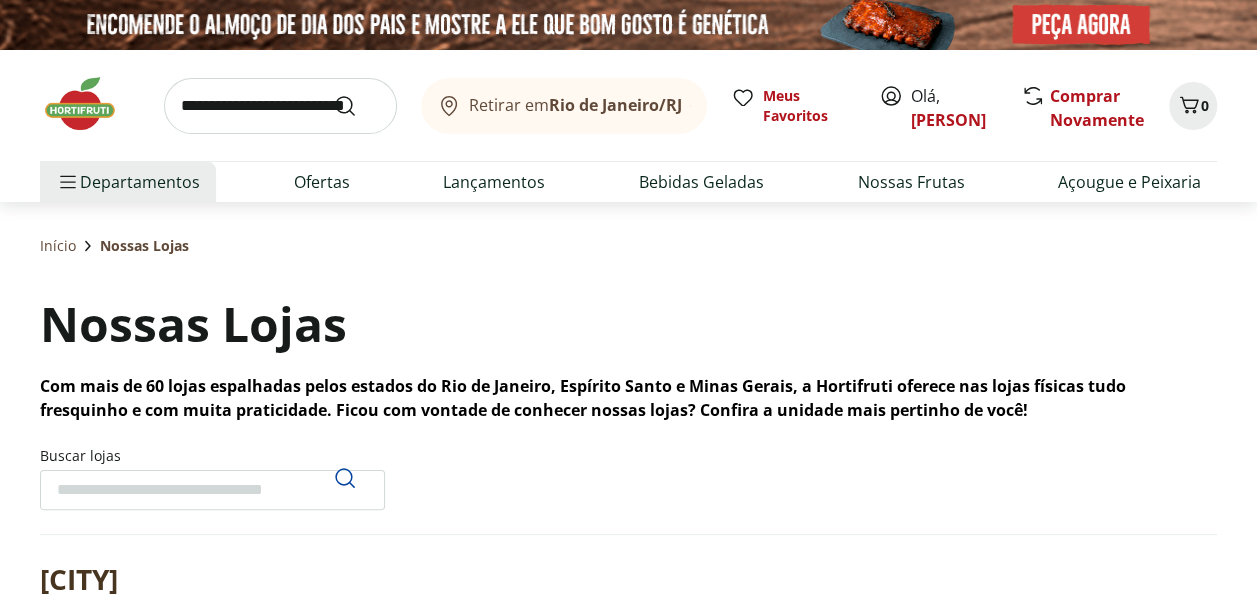 click on "Rio de Janeiro/RJ" at bounding box center [615, 105] 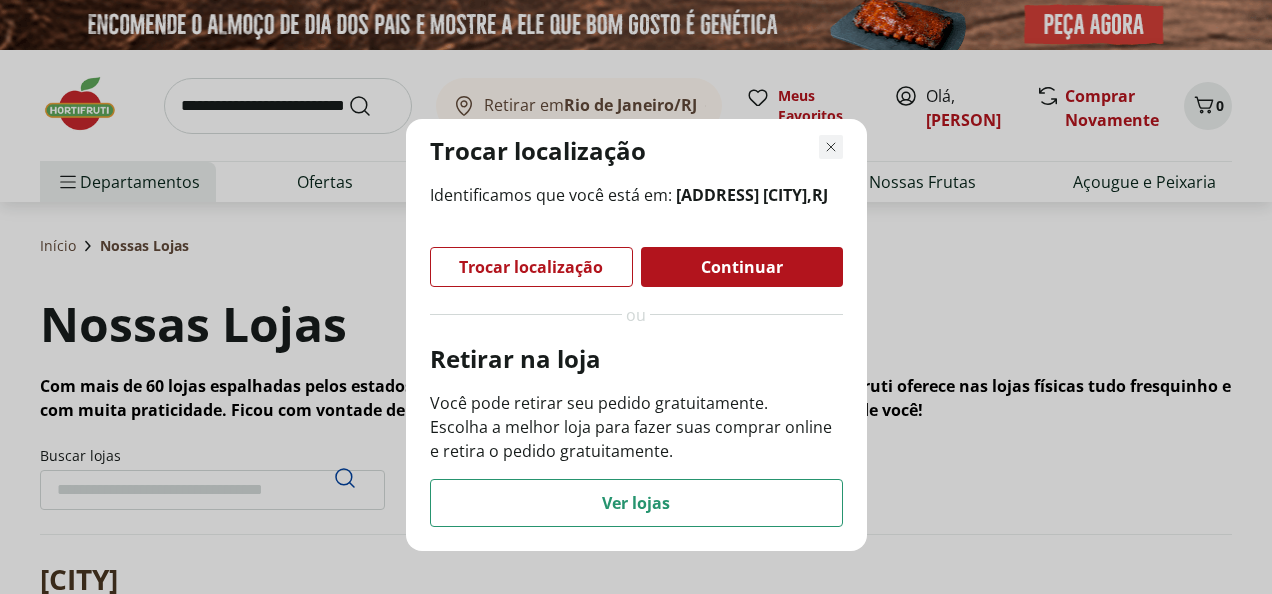 click 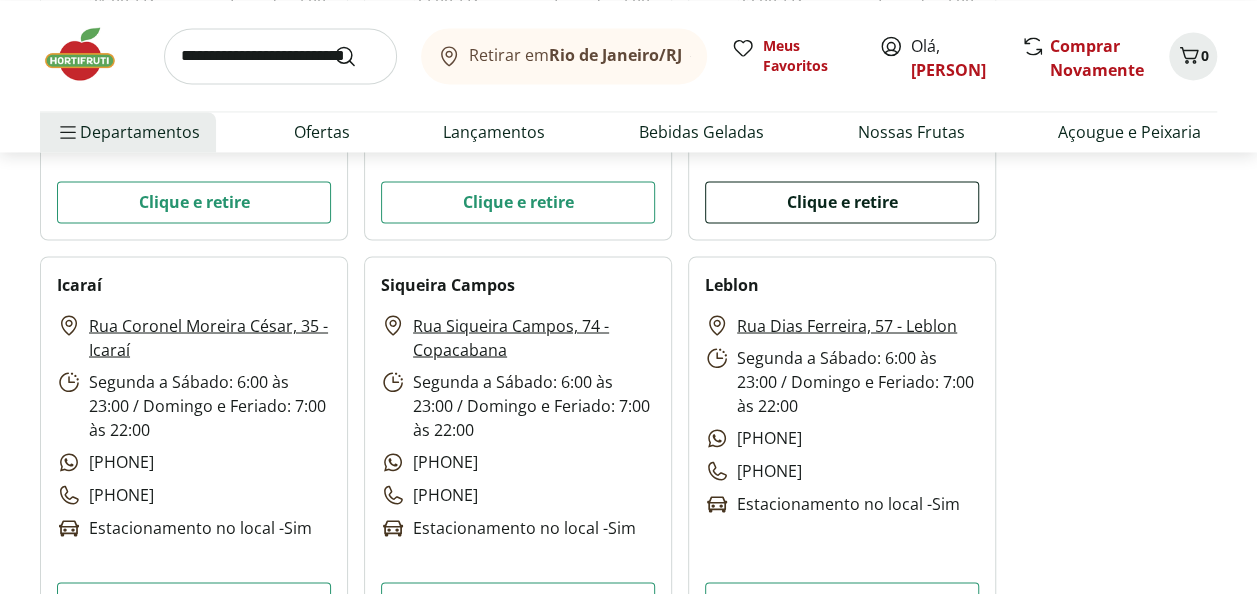 scroll, scrollTop: 1500, scrollLeft: 0, axis: vertical 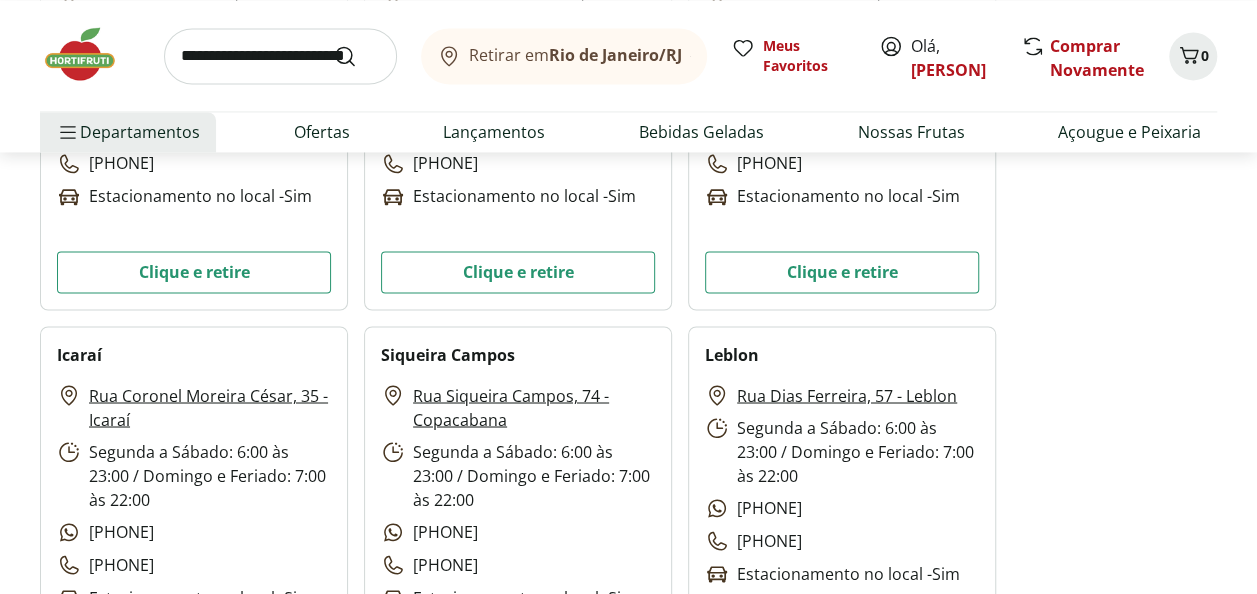 click at bounding box center (90, 54) 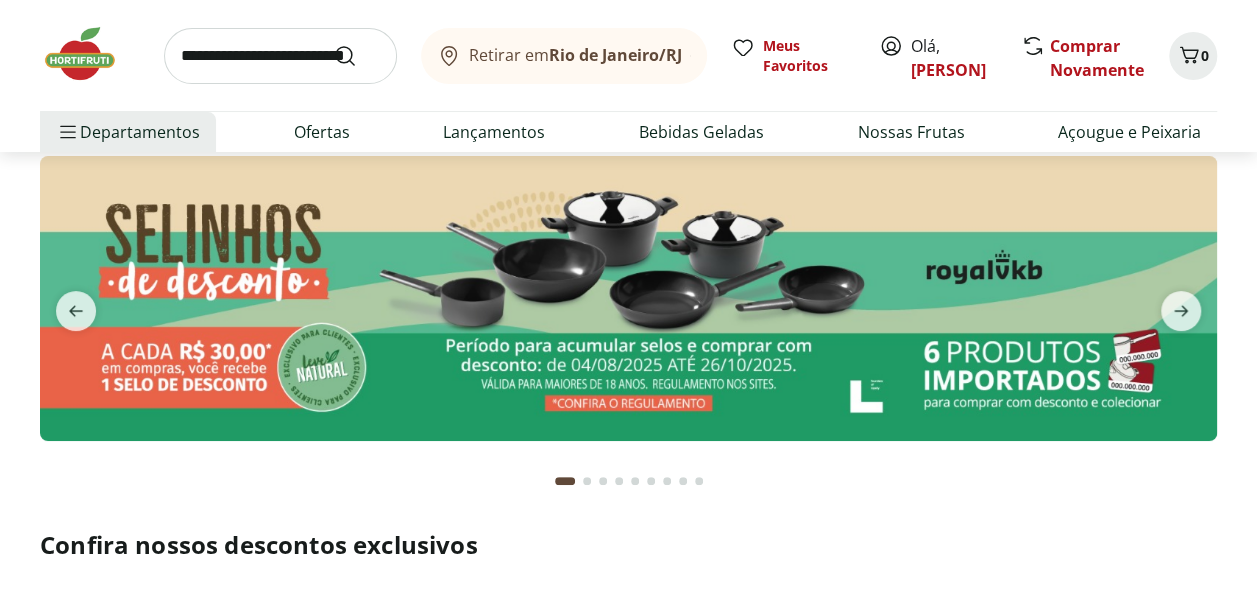 scroll, scrollTop: 0, scrollLeft: 0, axis: both 